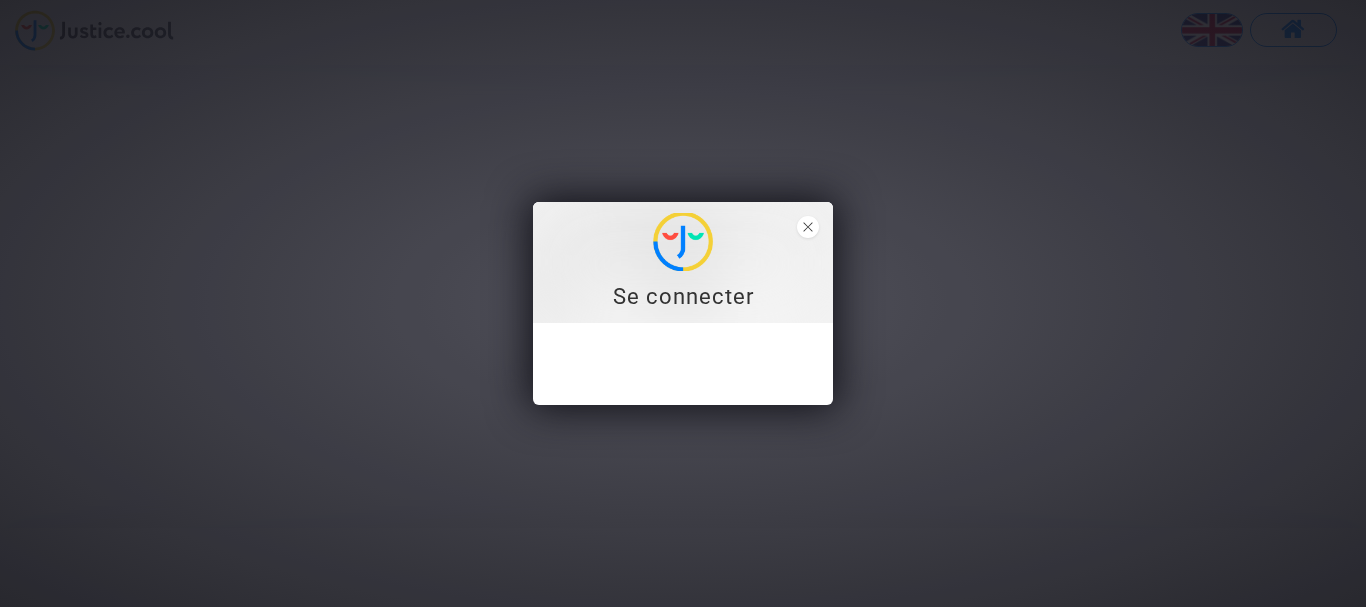 scroll, scrollTop: 0, scrollLeft: 0, axis: both 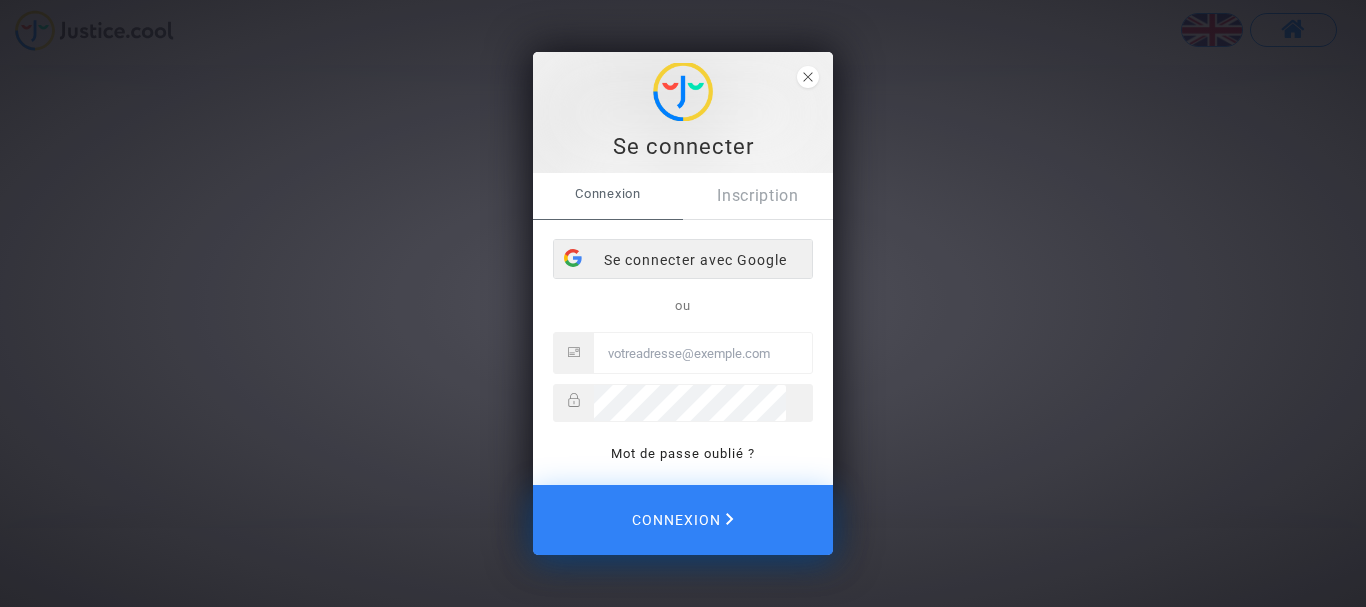 click on "Se connecter avec Google" at bounding box center (683, 260) 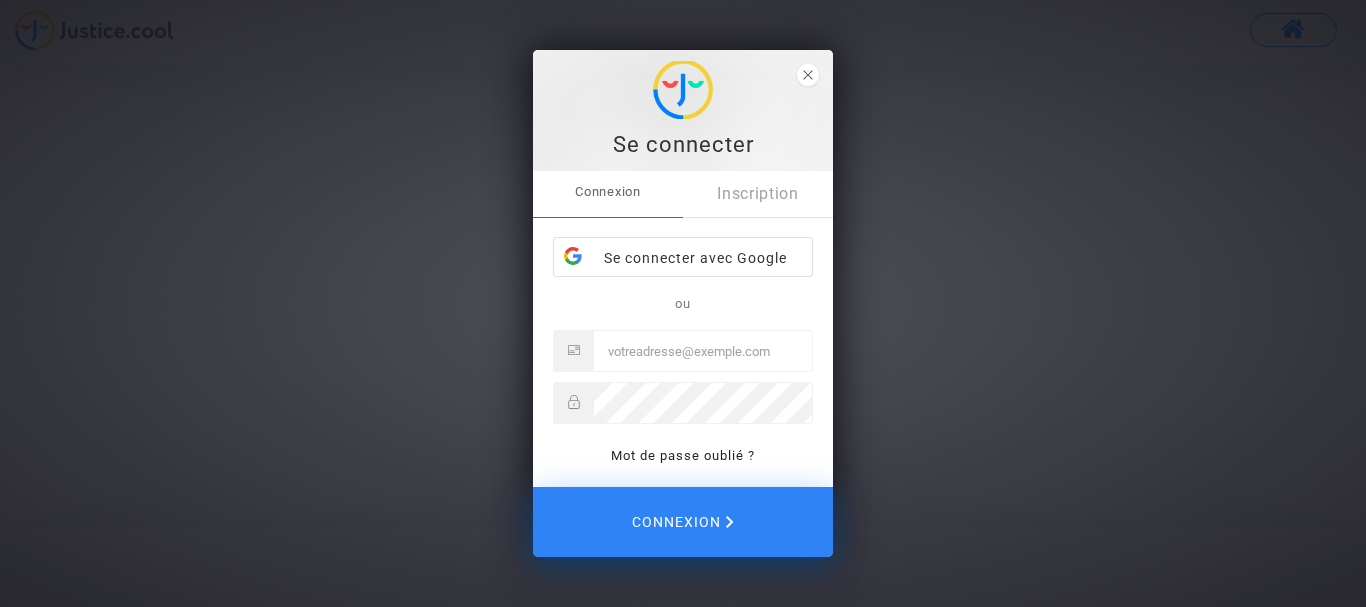 scroll, scrollTop: 0, scrollLeft: 0, axis: both 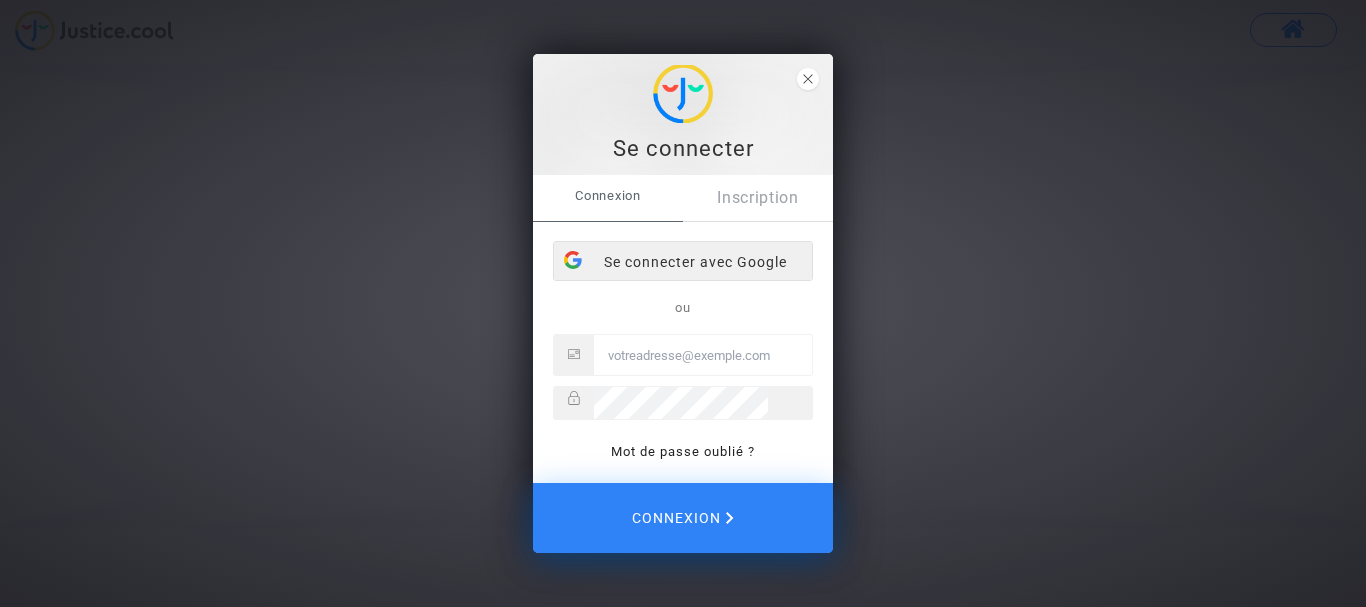 click on "Se connecter avec Google" at bounding box center [683, 262] 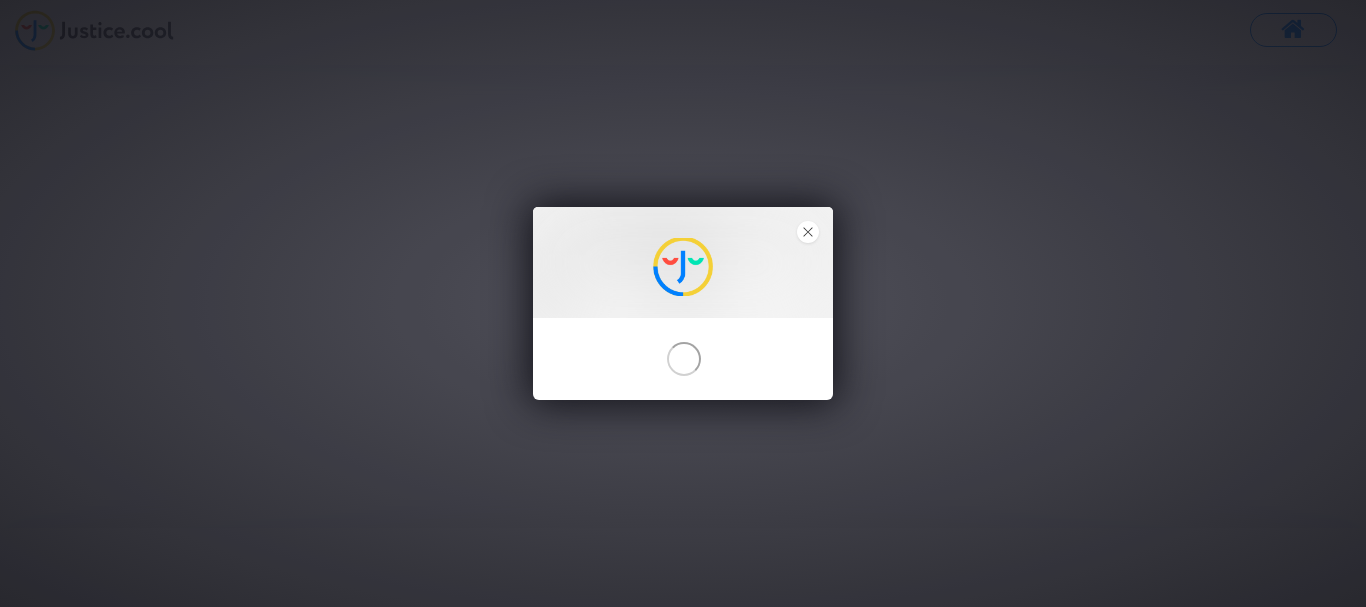 scroll, scrollTop: 0, scrollLeft: 0, axis: both 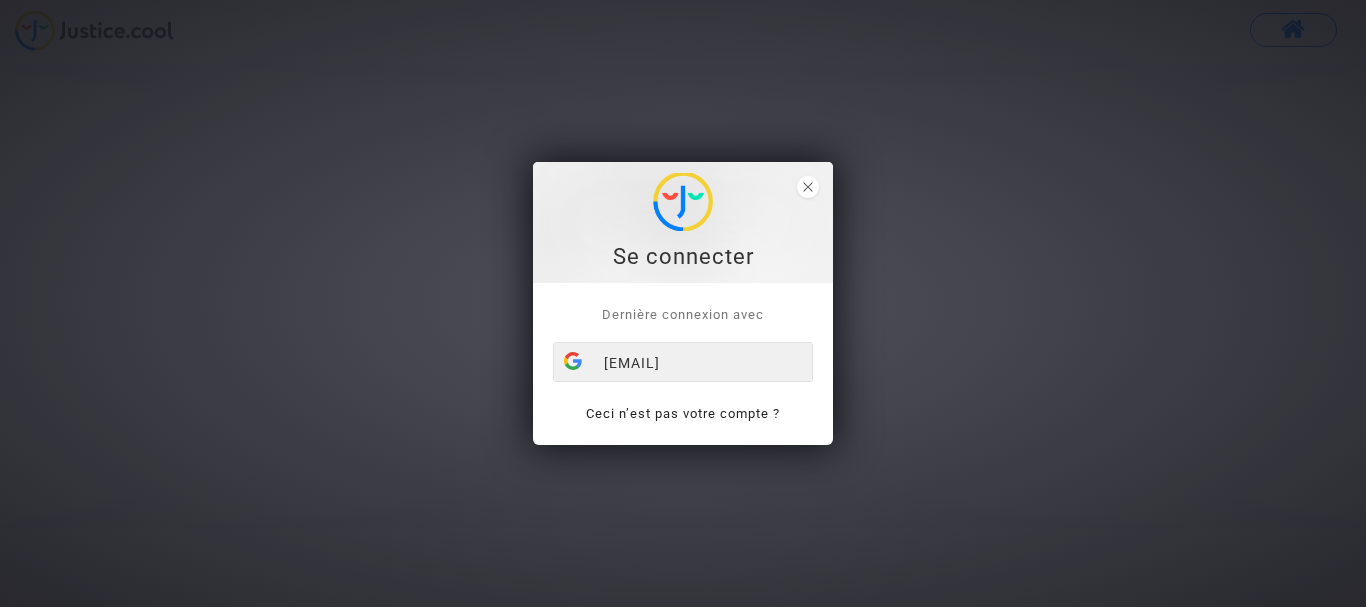click on "[USERNAME]@example.com" at bounding box center [683, 363] 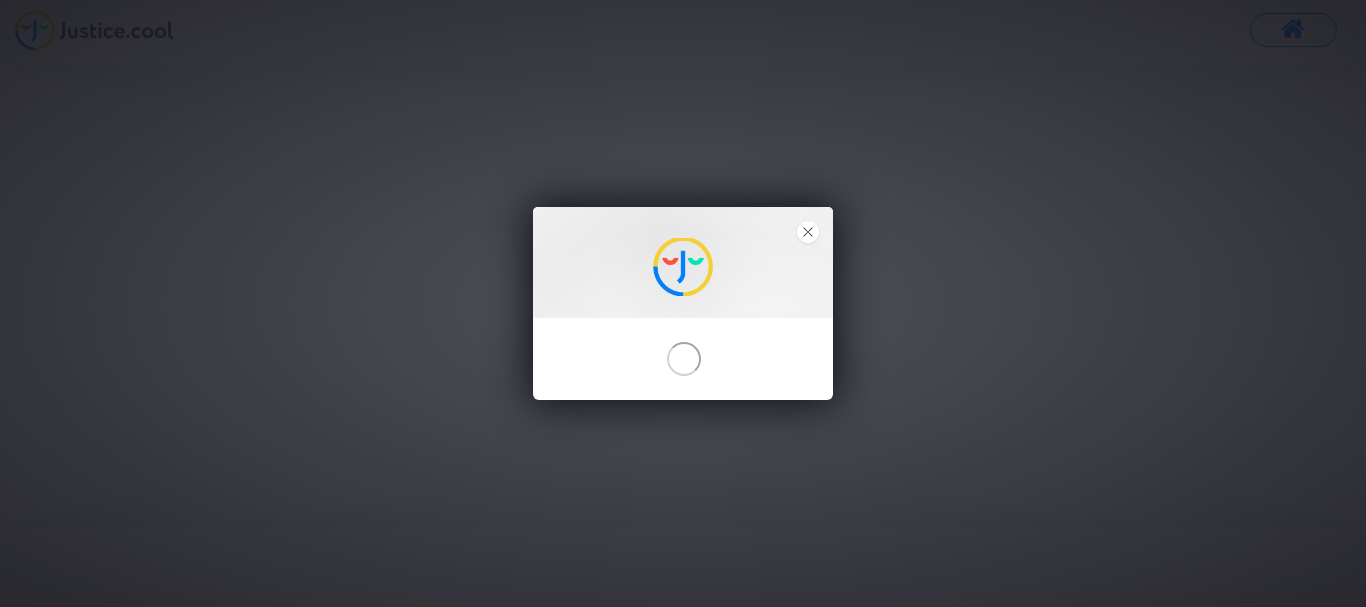 scroll, scrollTop: 0, scrollLeft: 0, axis: both 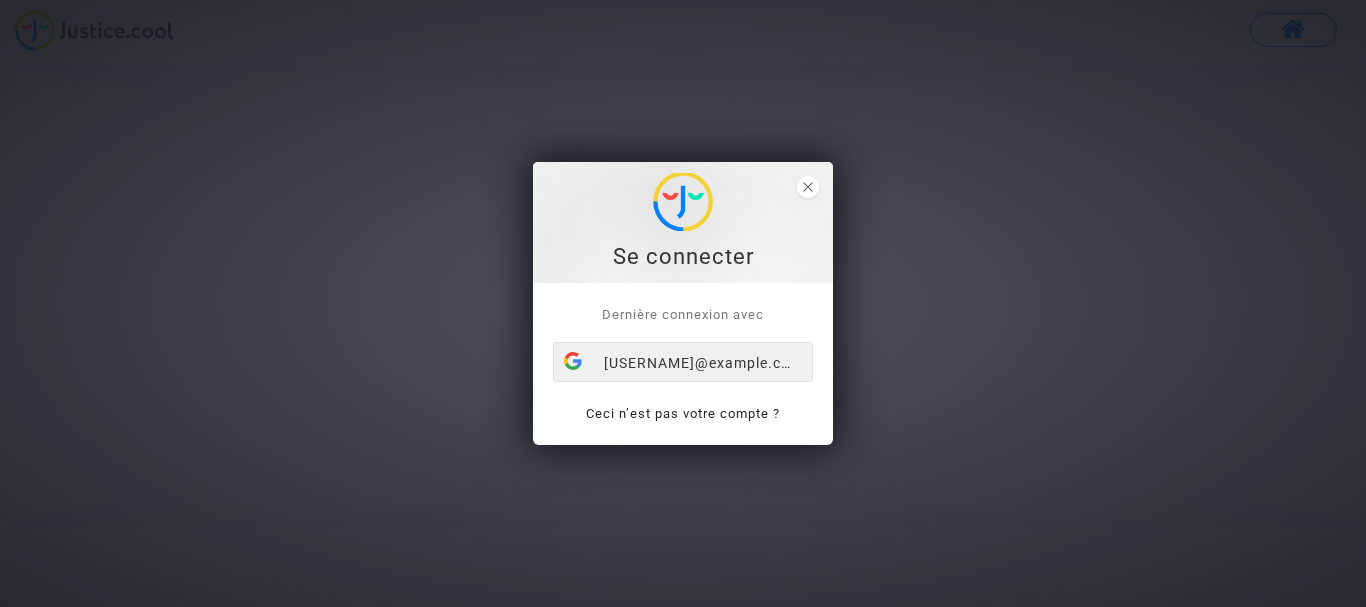 click on "[USERNAME]@example.com" at bounding box center [683, 363] 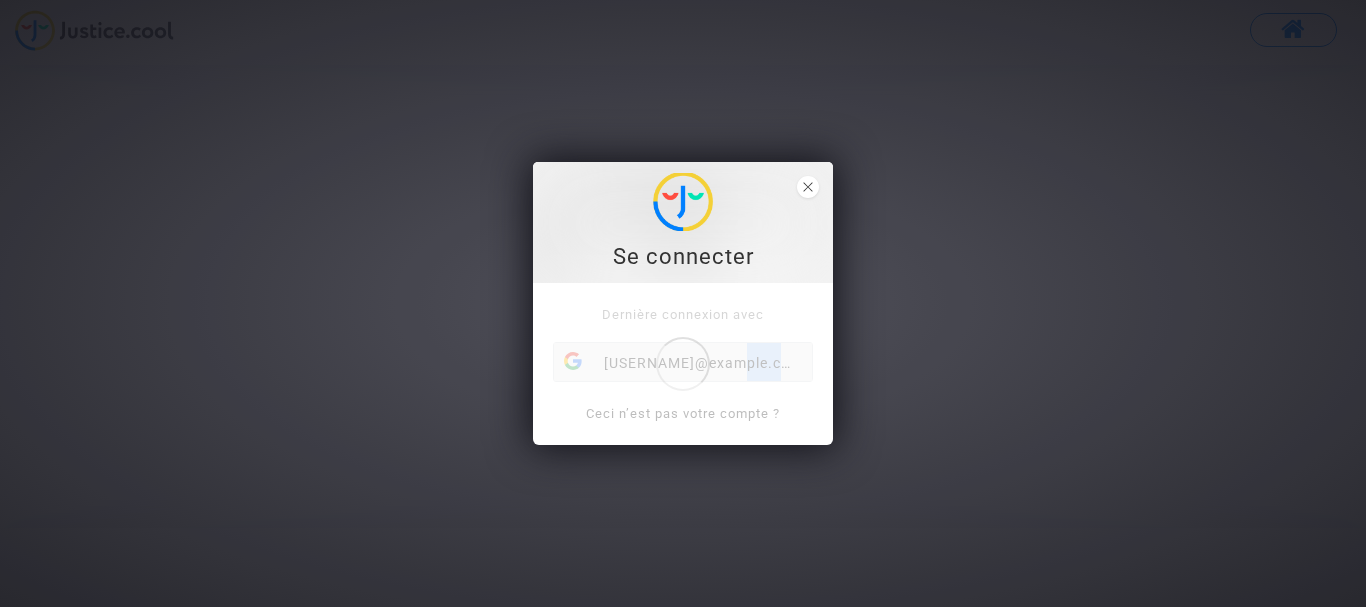 click on "Dernière connexion avec claudegibert73@gmail.com Ceci n’est pas votre compte ?" at bounding box center (683, 364) 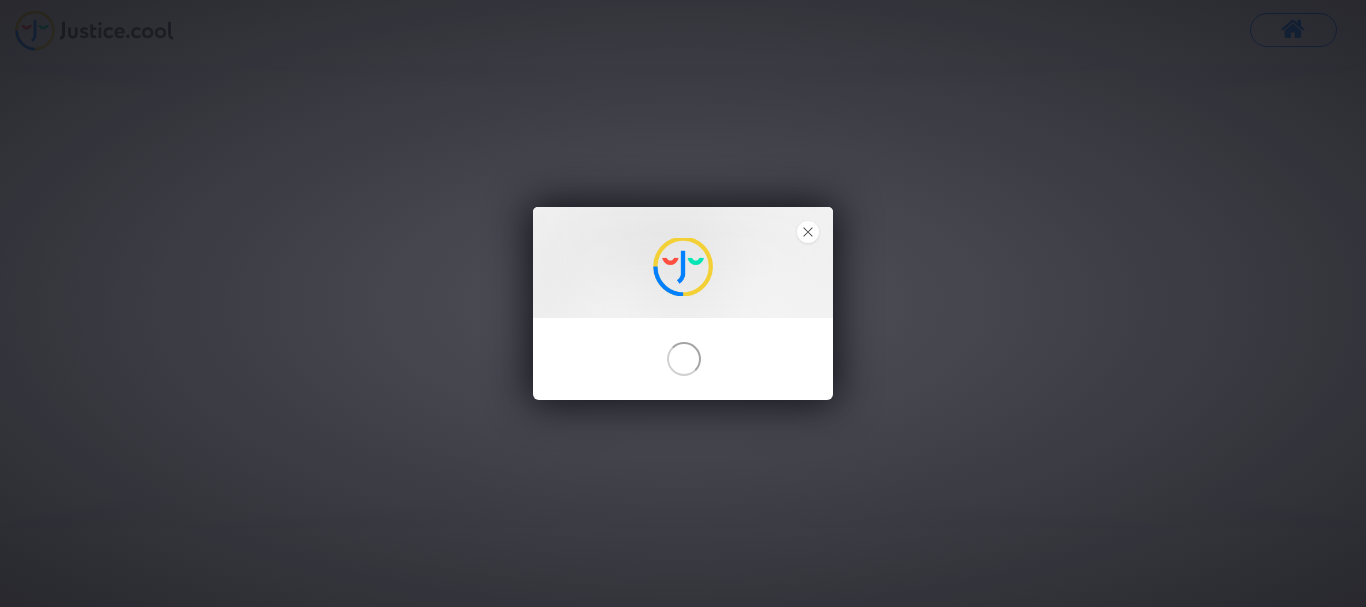 scroll, scrollTop: 0, scrollLeft: 0, axis: both 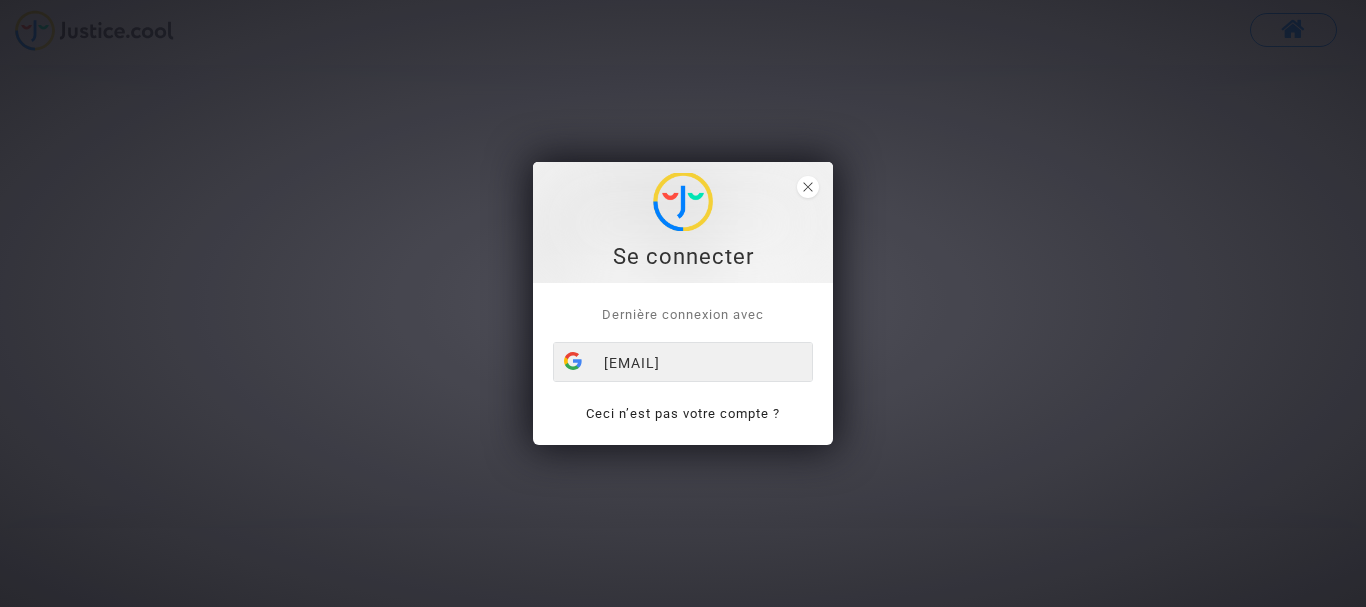 click on "[EMAIL]" at bounding box center [683, 363] 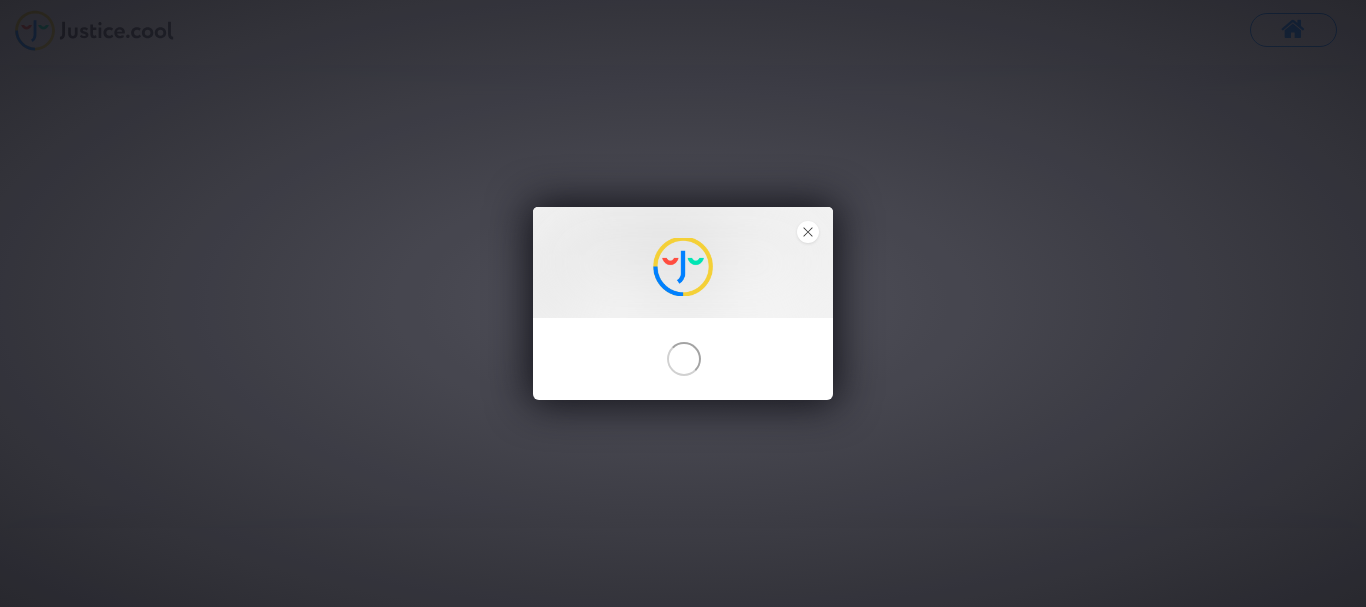 scroll, scrollTop: 0, scrollLeft: 0, axis: both 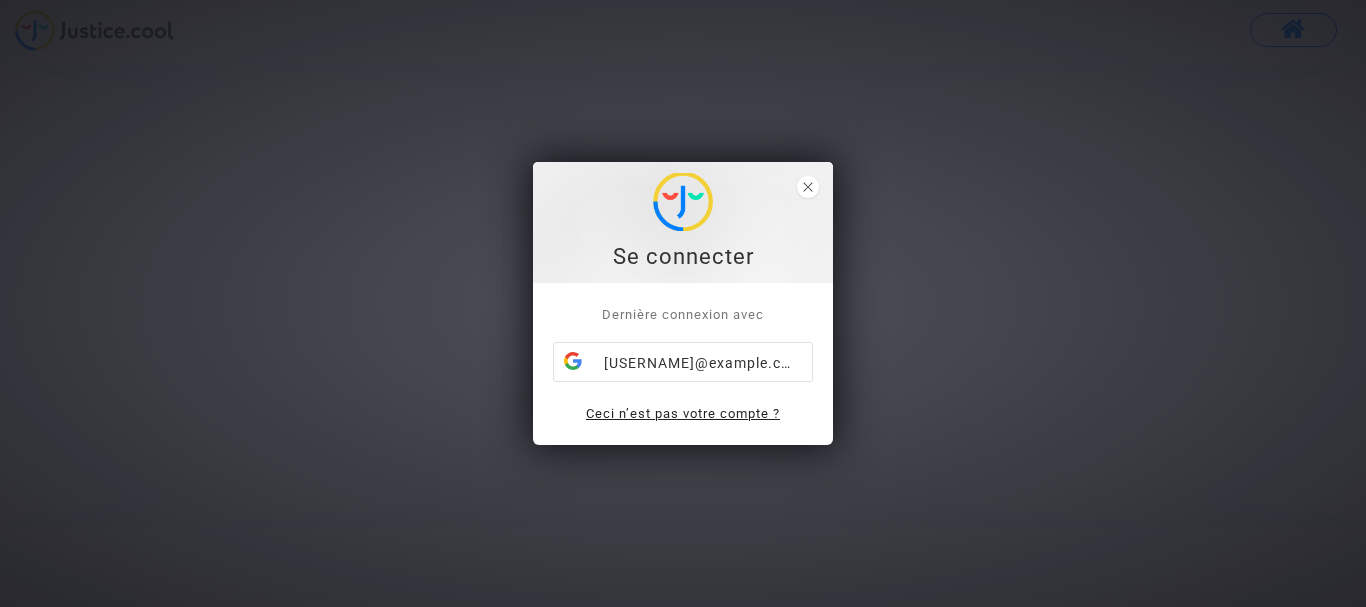 click on "Ceci n’est pas votre compte ?" at bounding box center [683, 413] 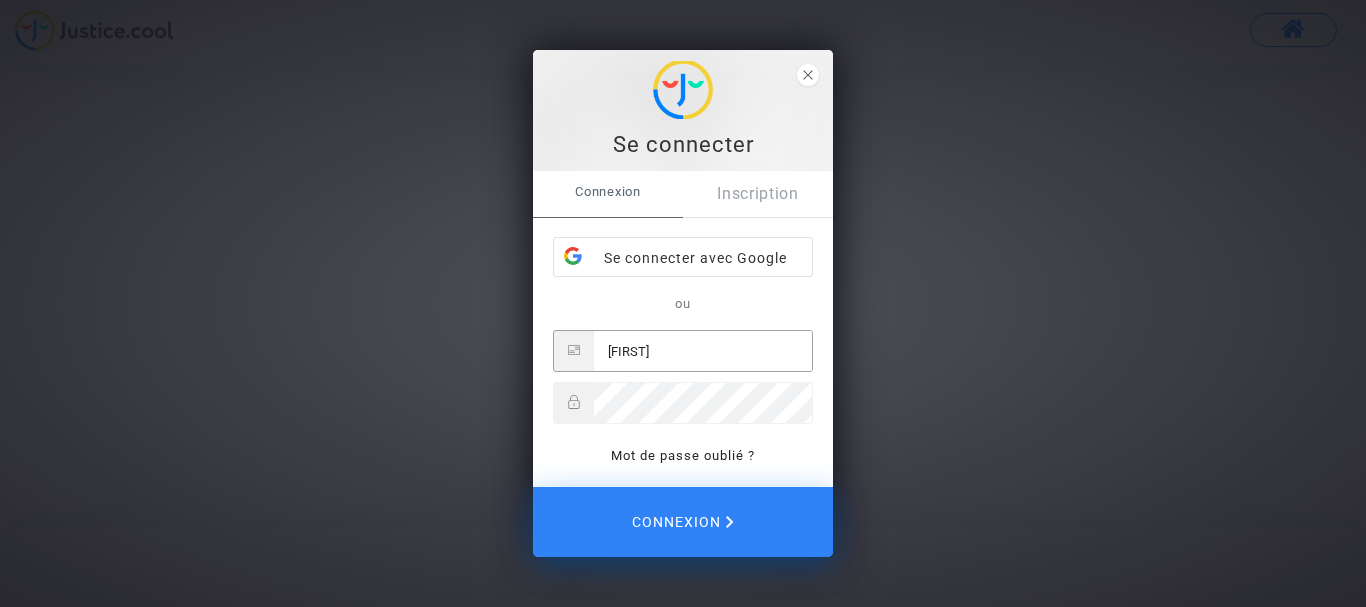 type on "[USERNAME]@example.com" 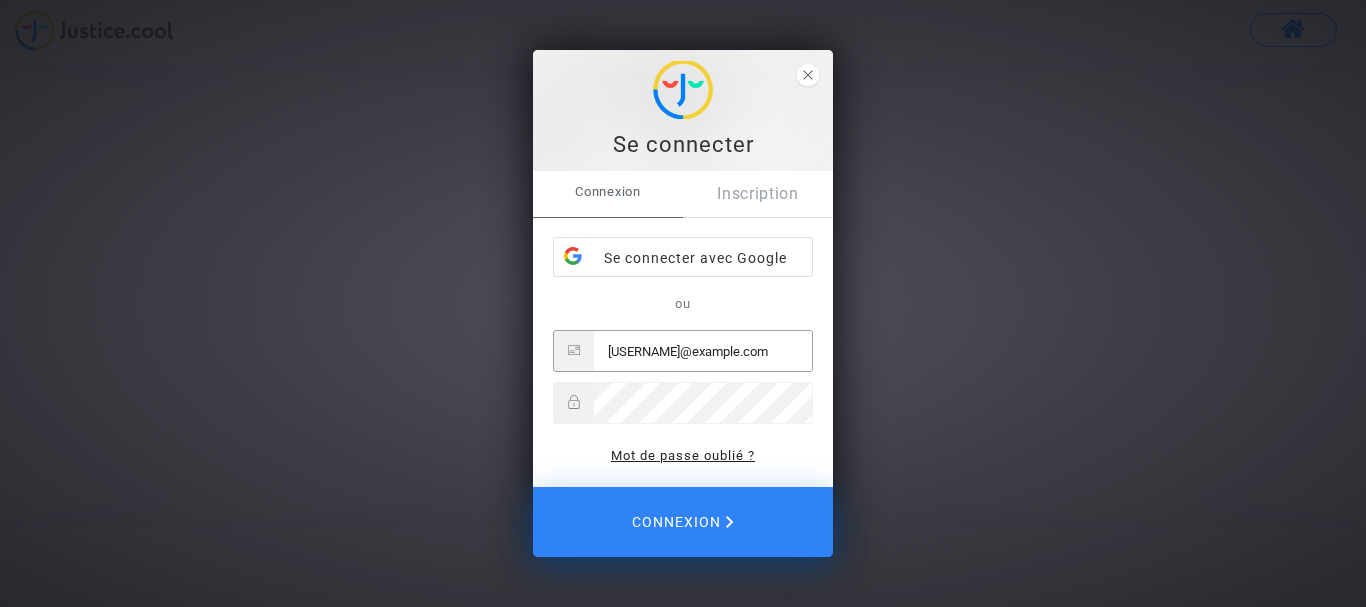 click on "Mot de passe oublié ?" at bounding box center [683, 455] 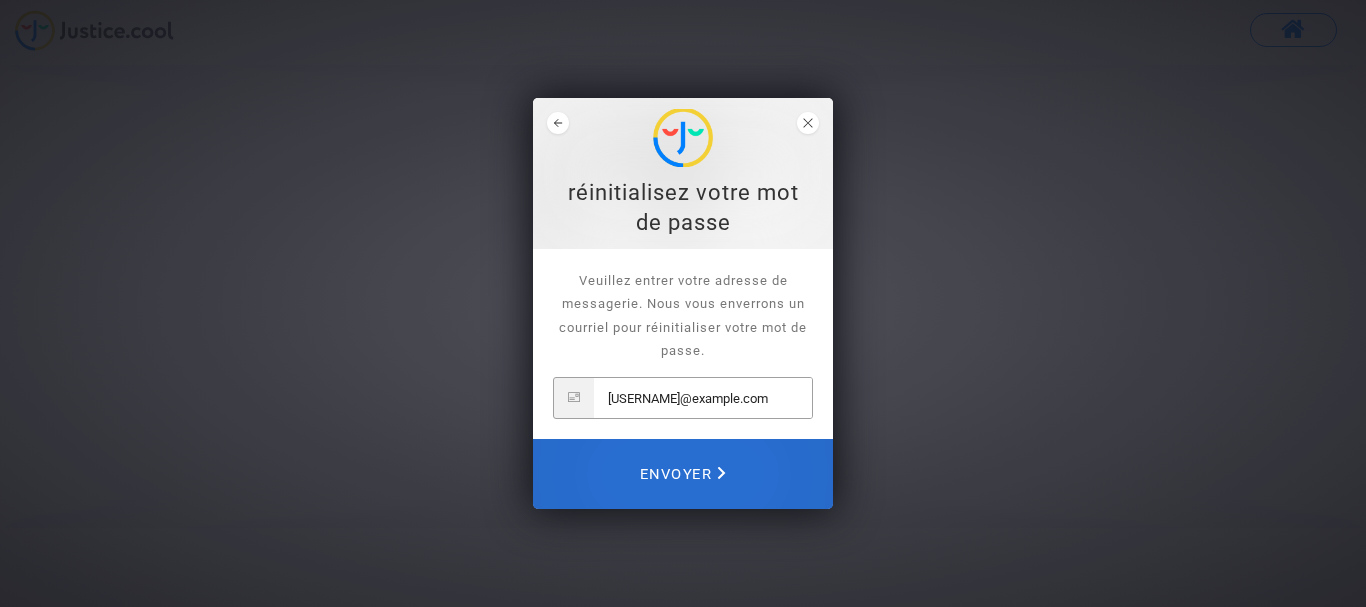 click on "Envoyer" at bounding box center [683, 474] 